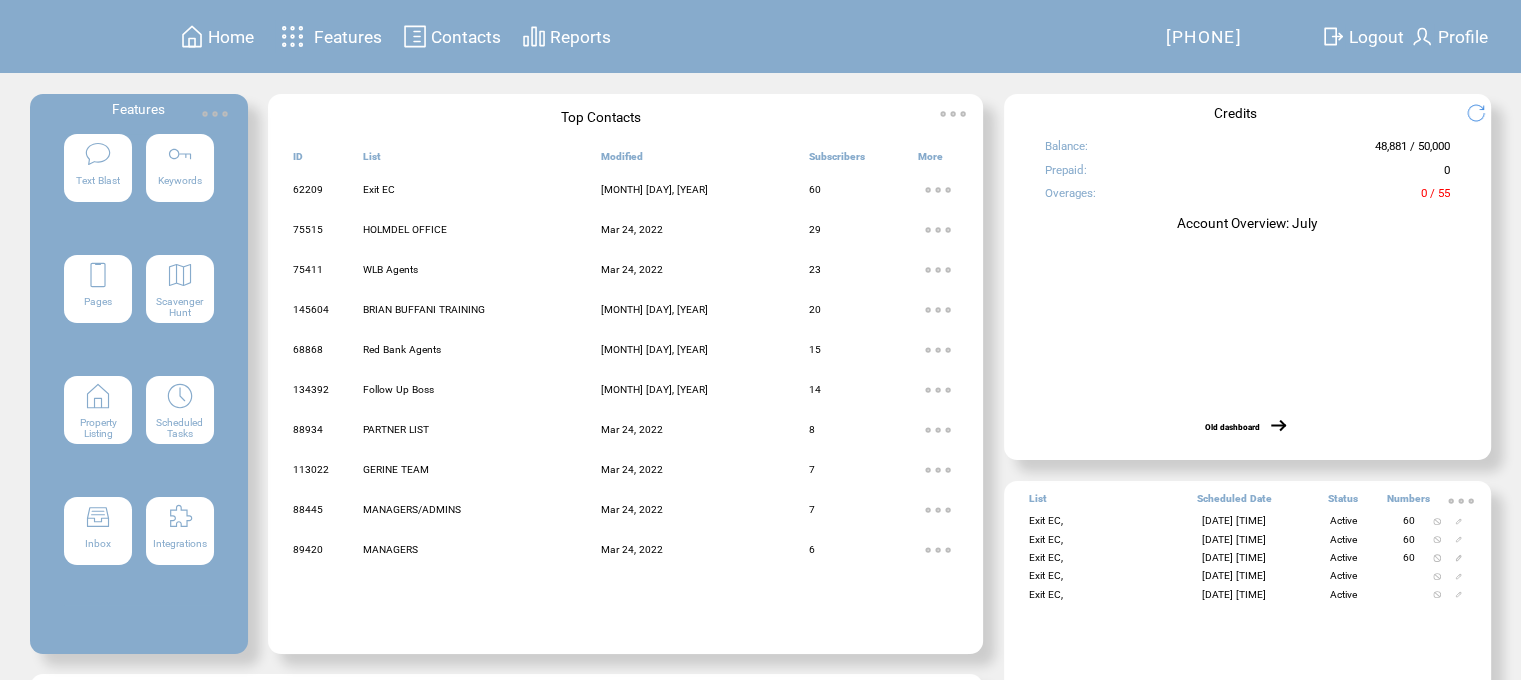 scroll, scrollTop: 0, scrollLeft: 0, axis: both 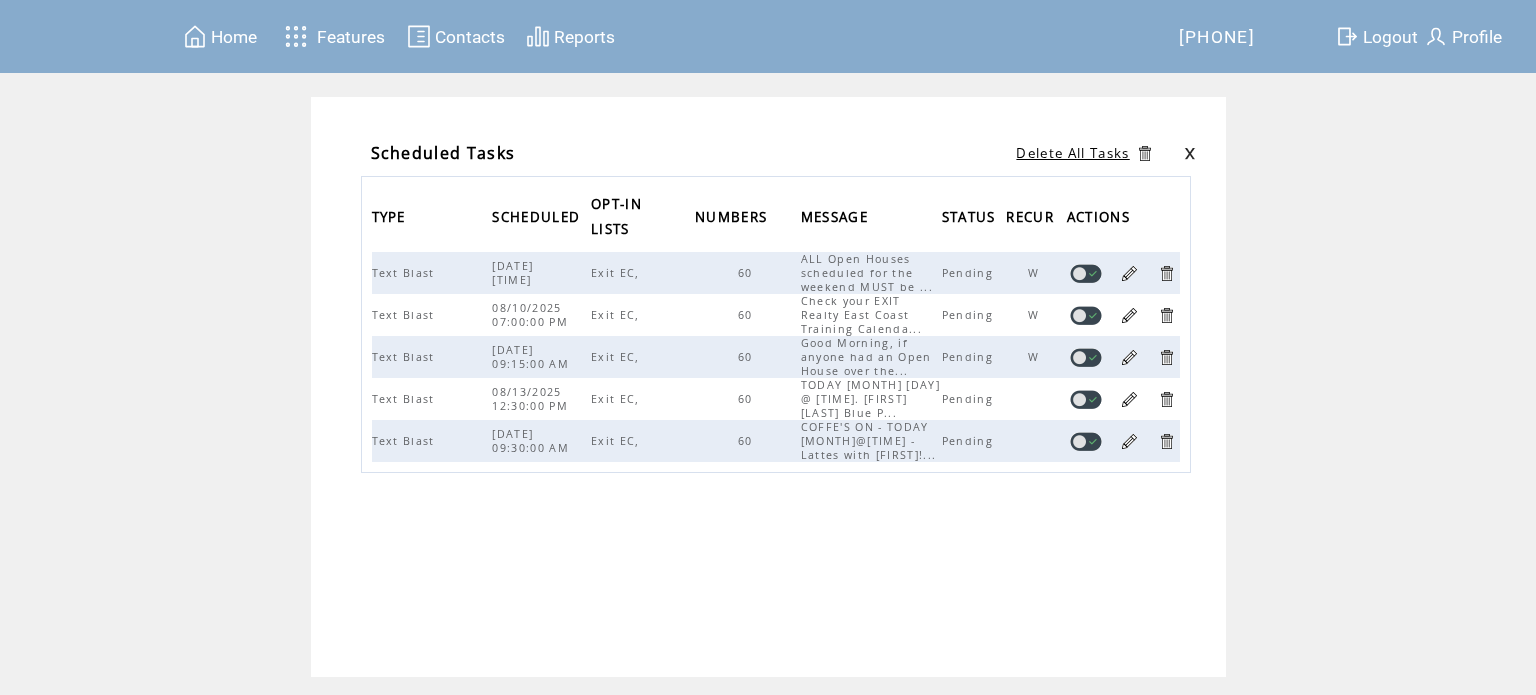 click at bounding box center [1129, 441] 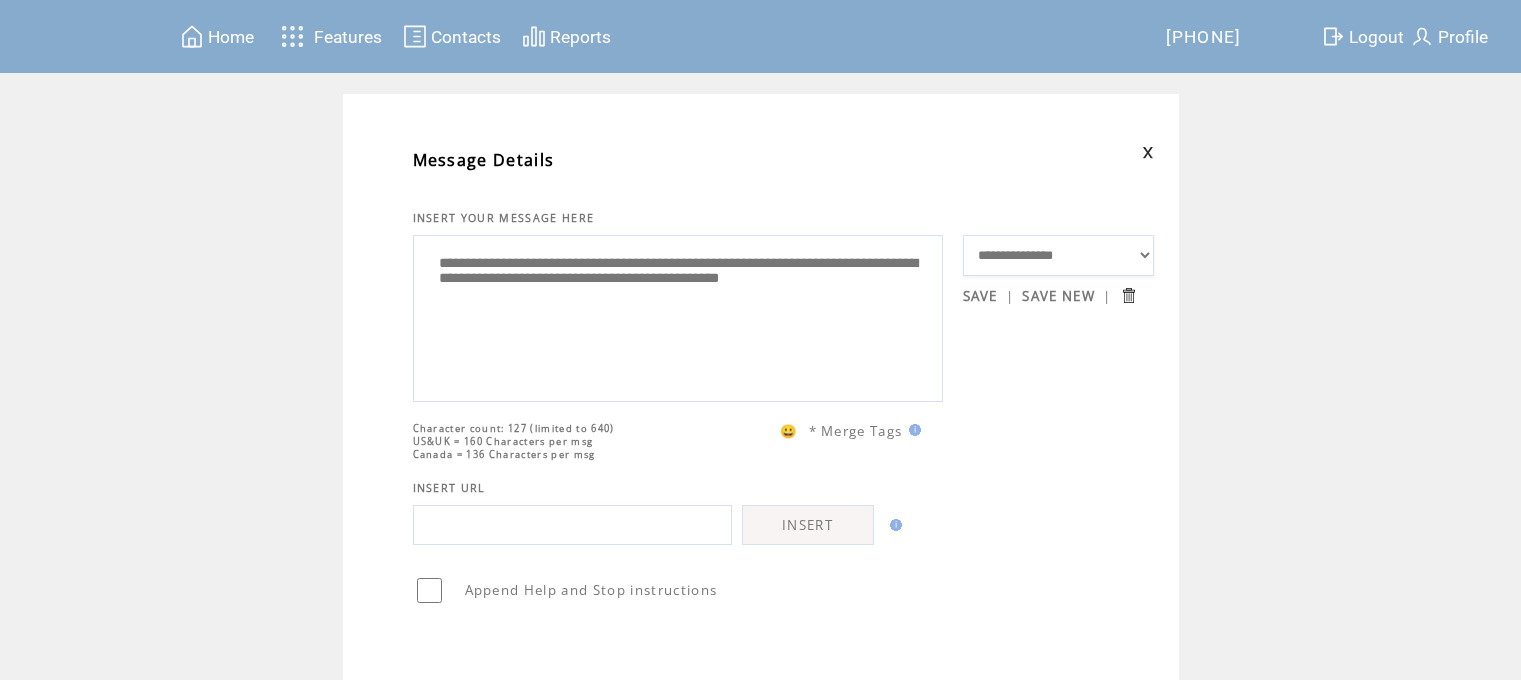 scroll, scrollTop: 0, scrollLeft: 0, axis: both 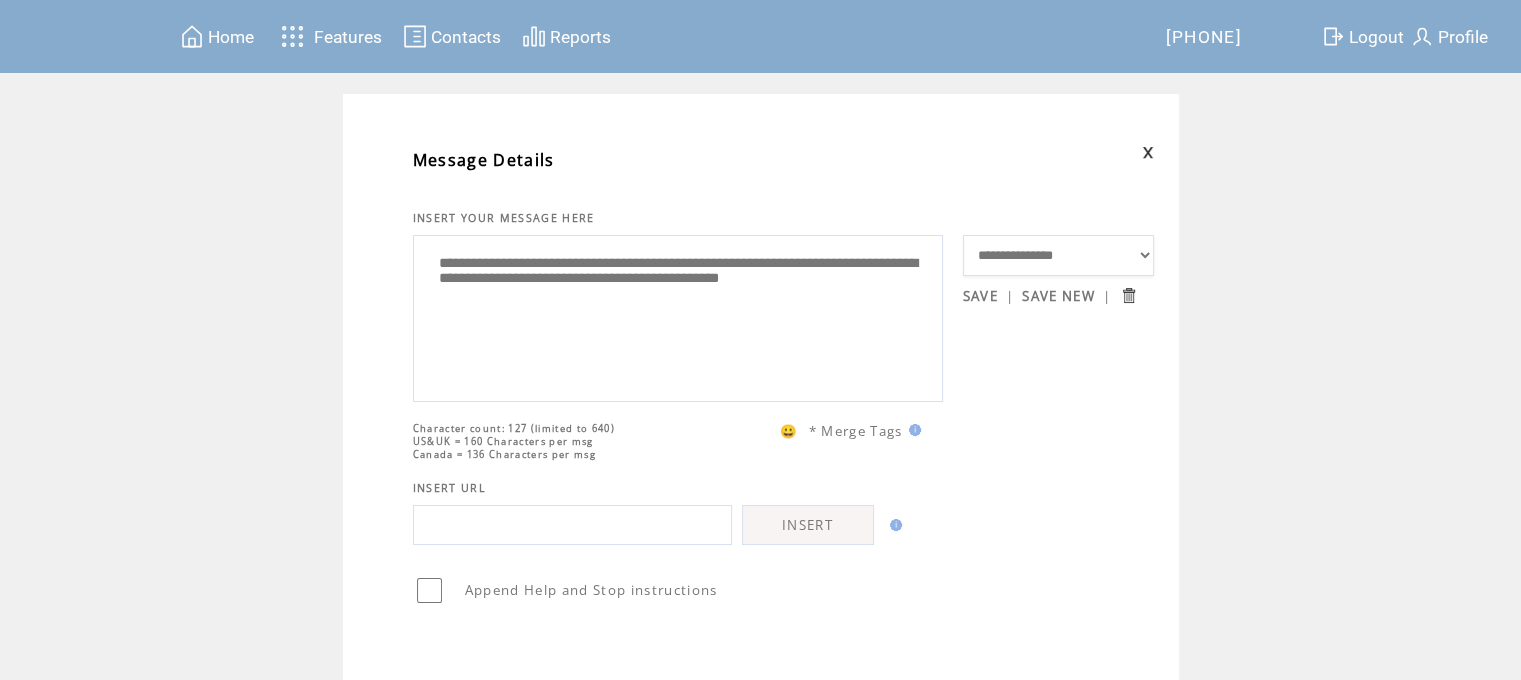 click on "**********" at bounding box center (678, 316) 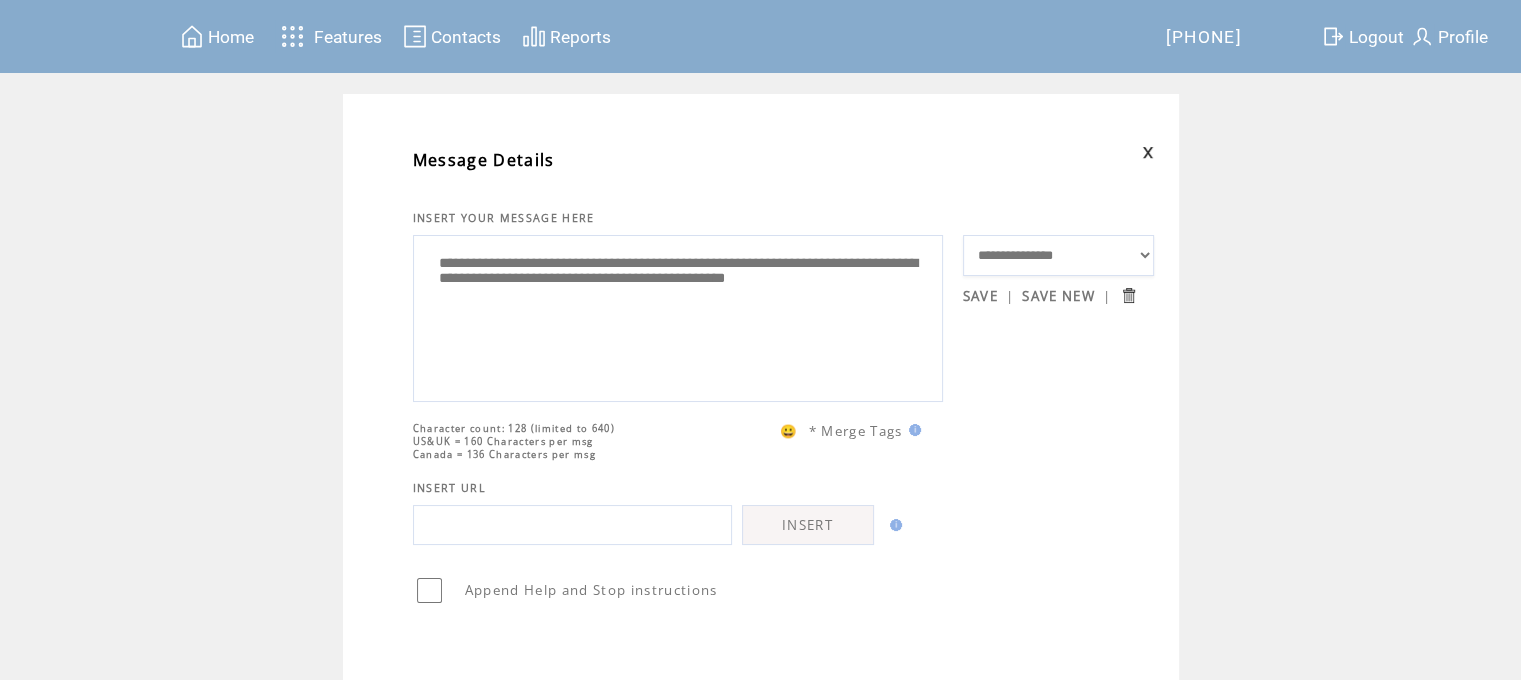 type on "**********" 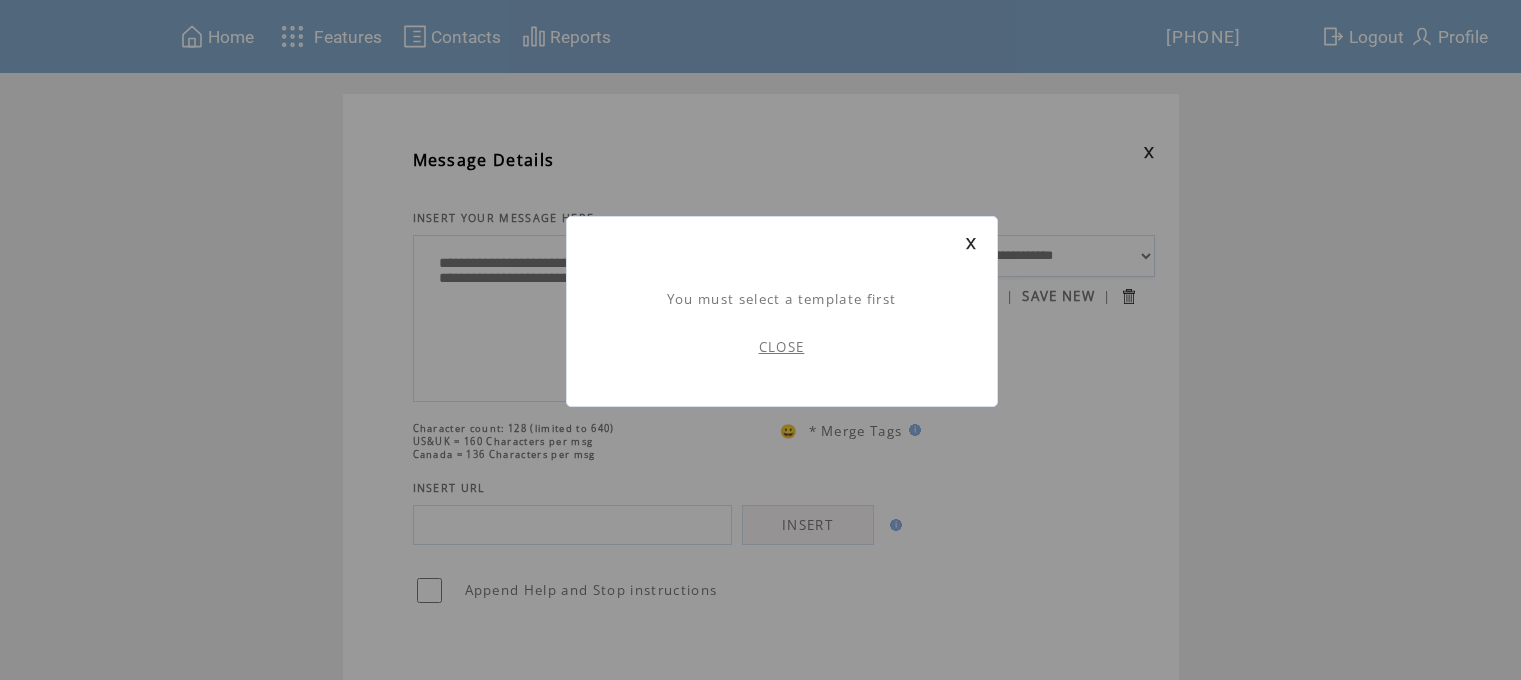 scroll, scrollTop: 0, scrollLeft: 0, axis: both 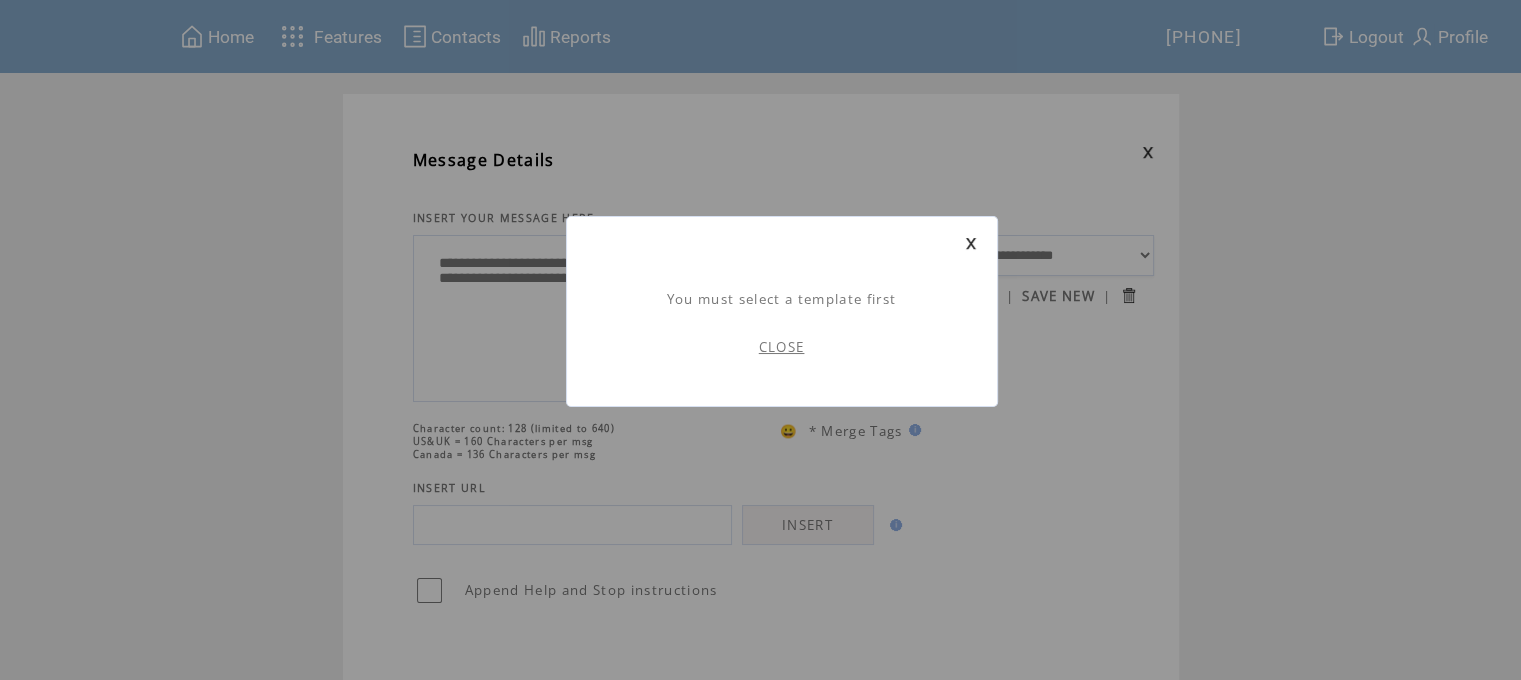 click on "CLOSE" at bounding box center (782, 347) 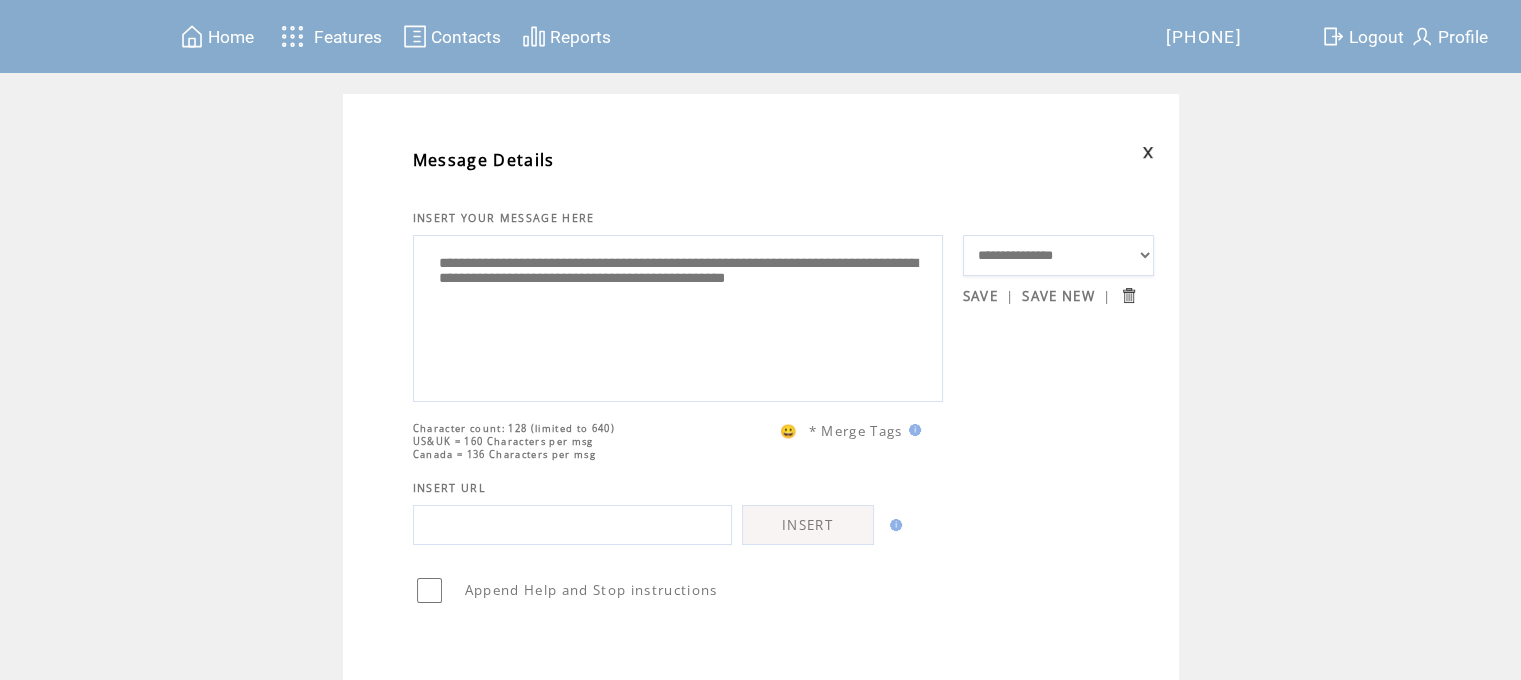 click on "SAVE NEW" at bounding box center [1058, 296] 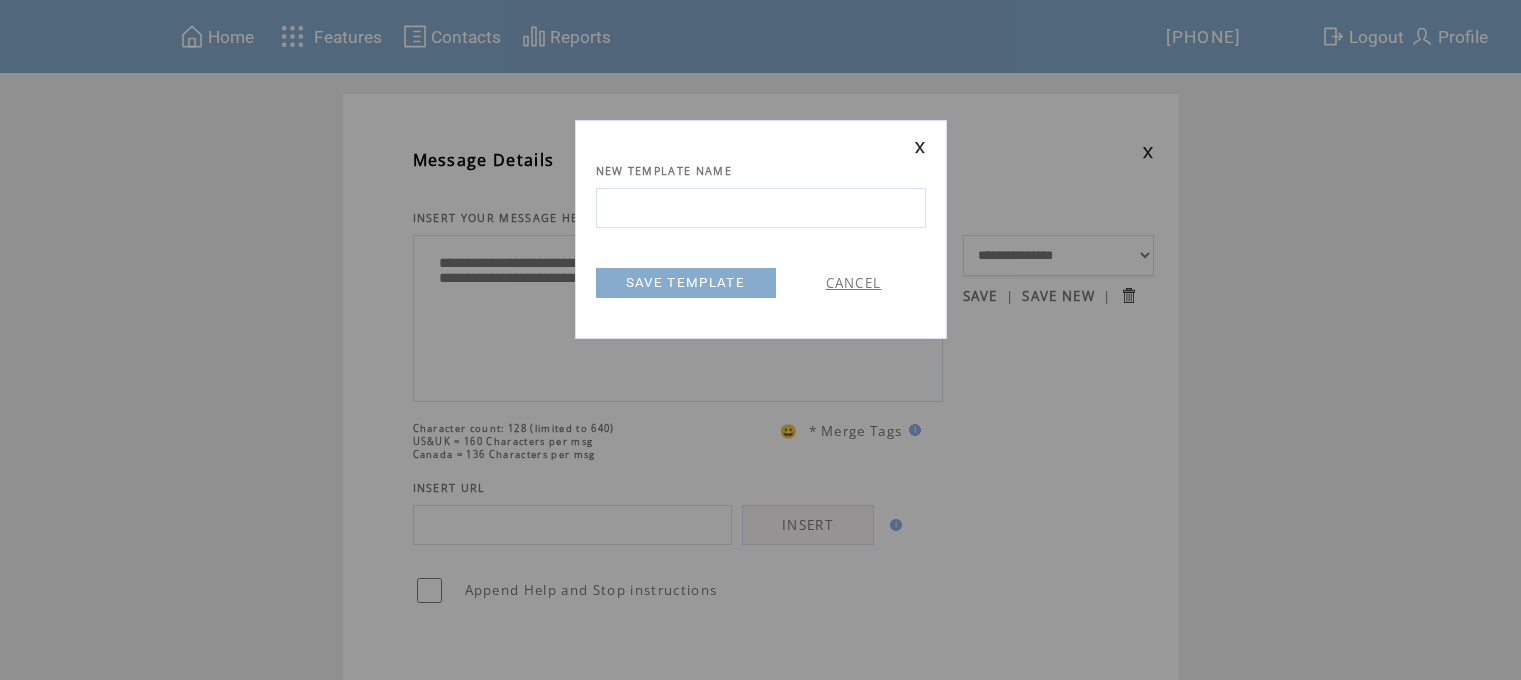 scroll, scrollTop: 0, scrollLeft: 0, axis: both 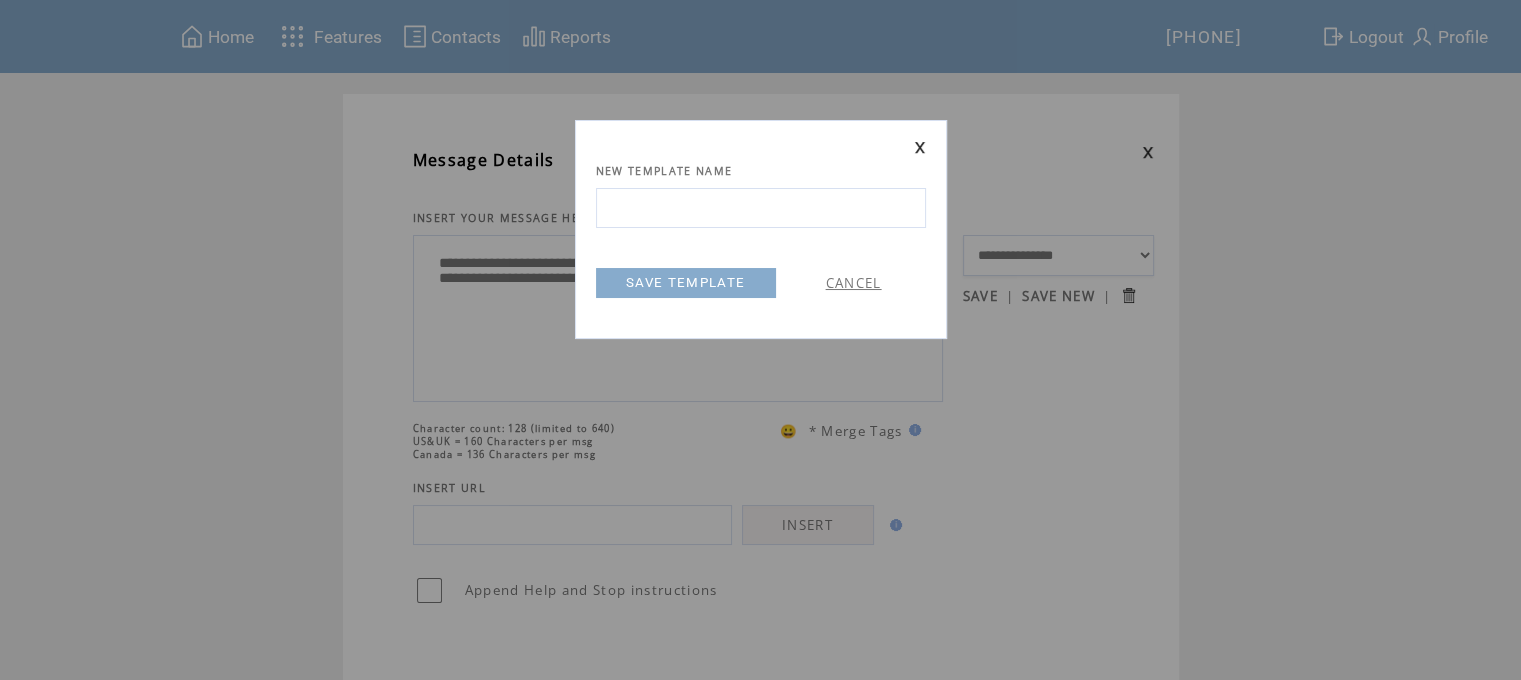 click at bounding box center [761, 208] 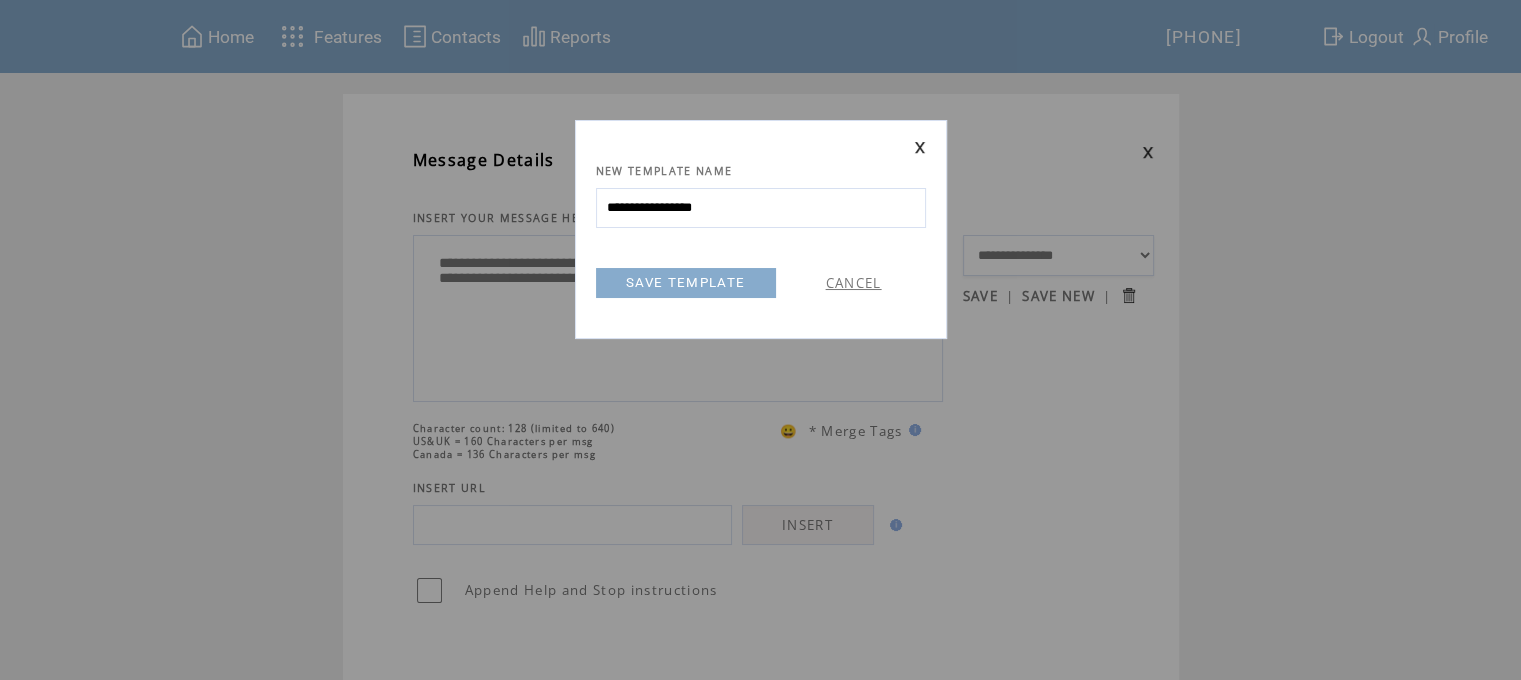 type on "**********" 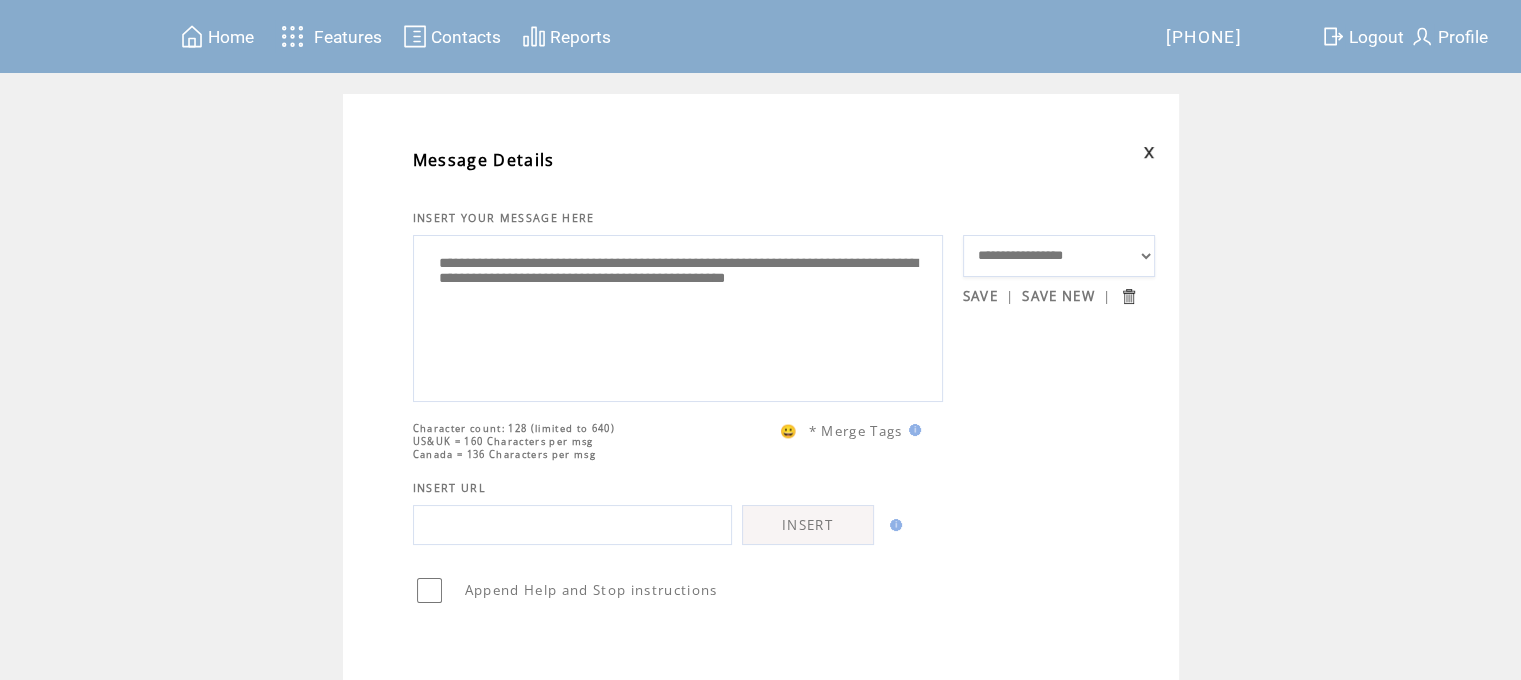 click on "SAVE" at bounding box center (980, 296) 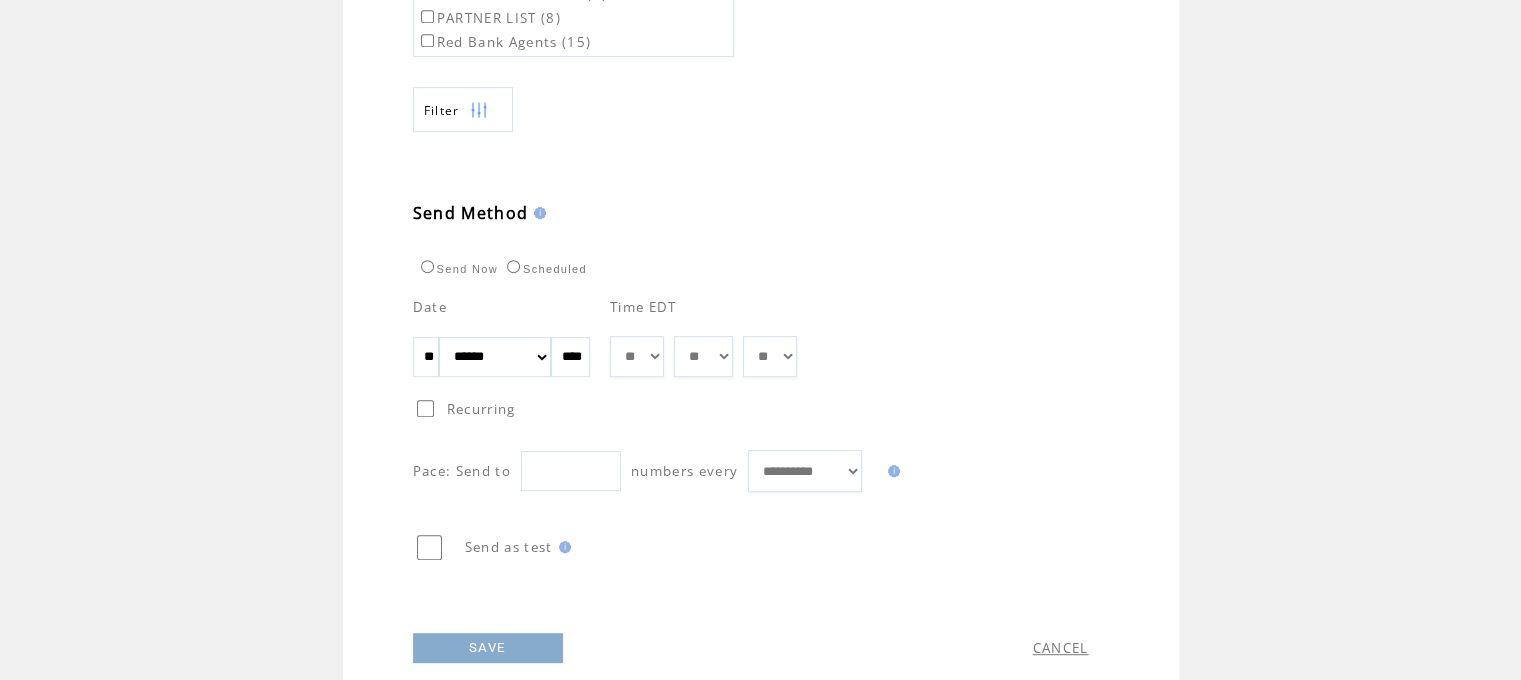 scroll, scrollTop: 1000, scrollLeft: 0, axis: vertical 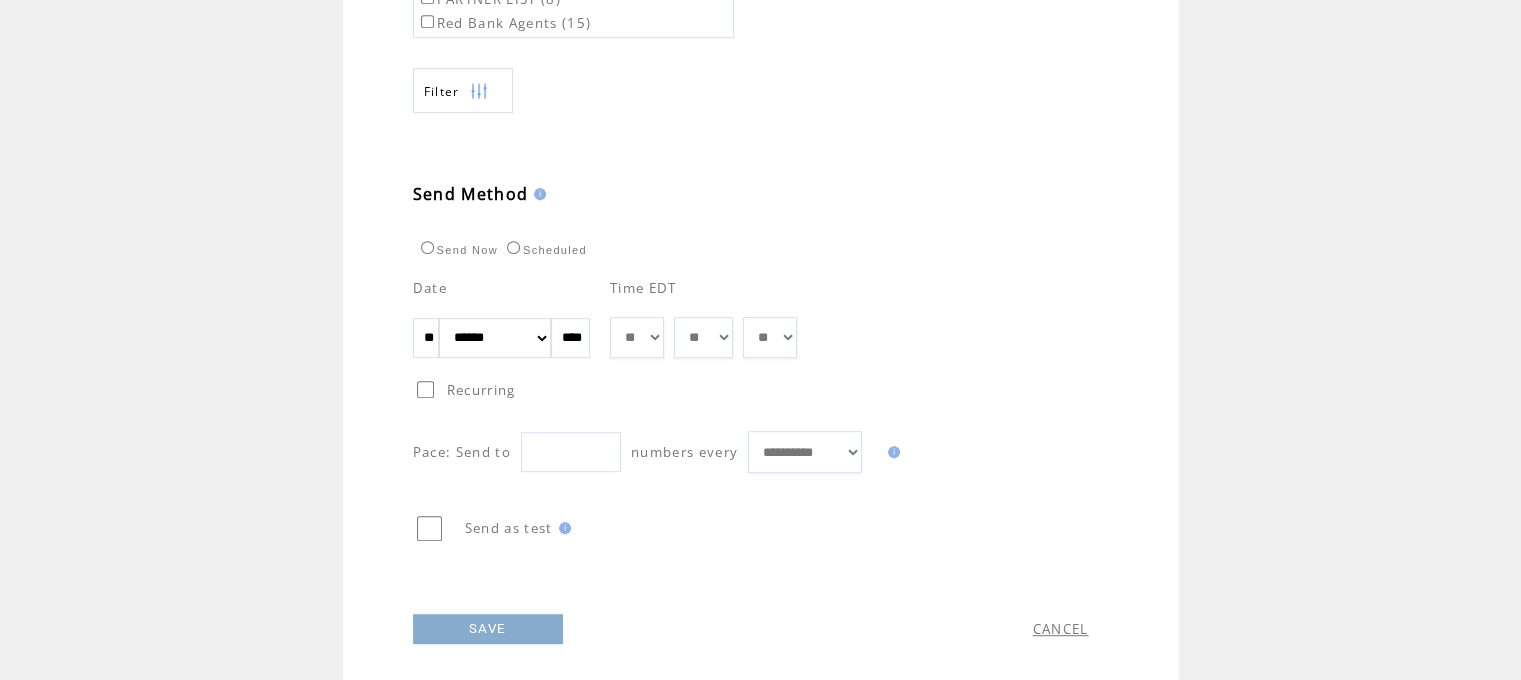 click on "SAVE" at bounding box center (488, 629) 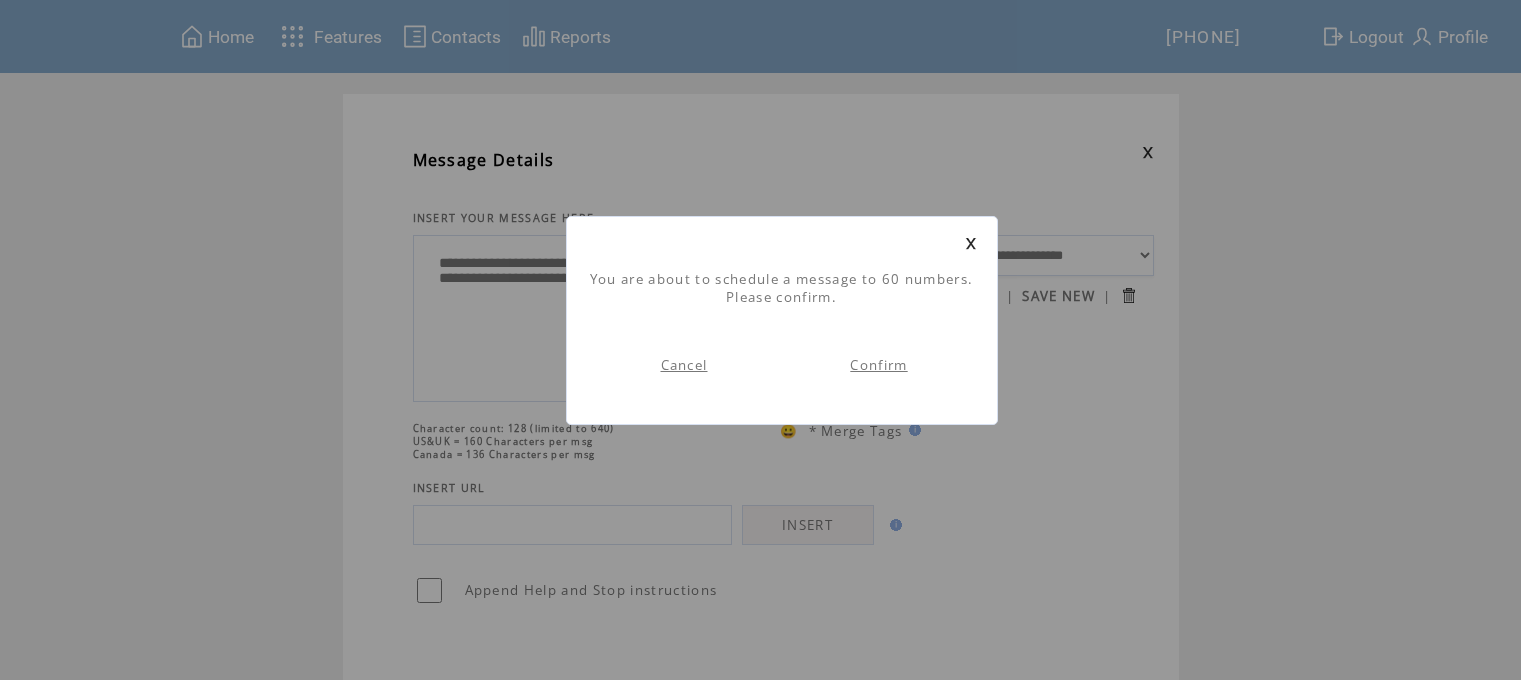 scroll, scrollTop: 0, scrollLeft: 0, axis: both 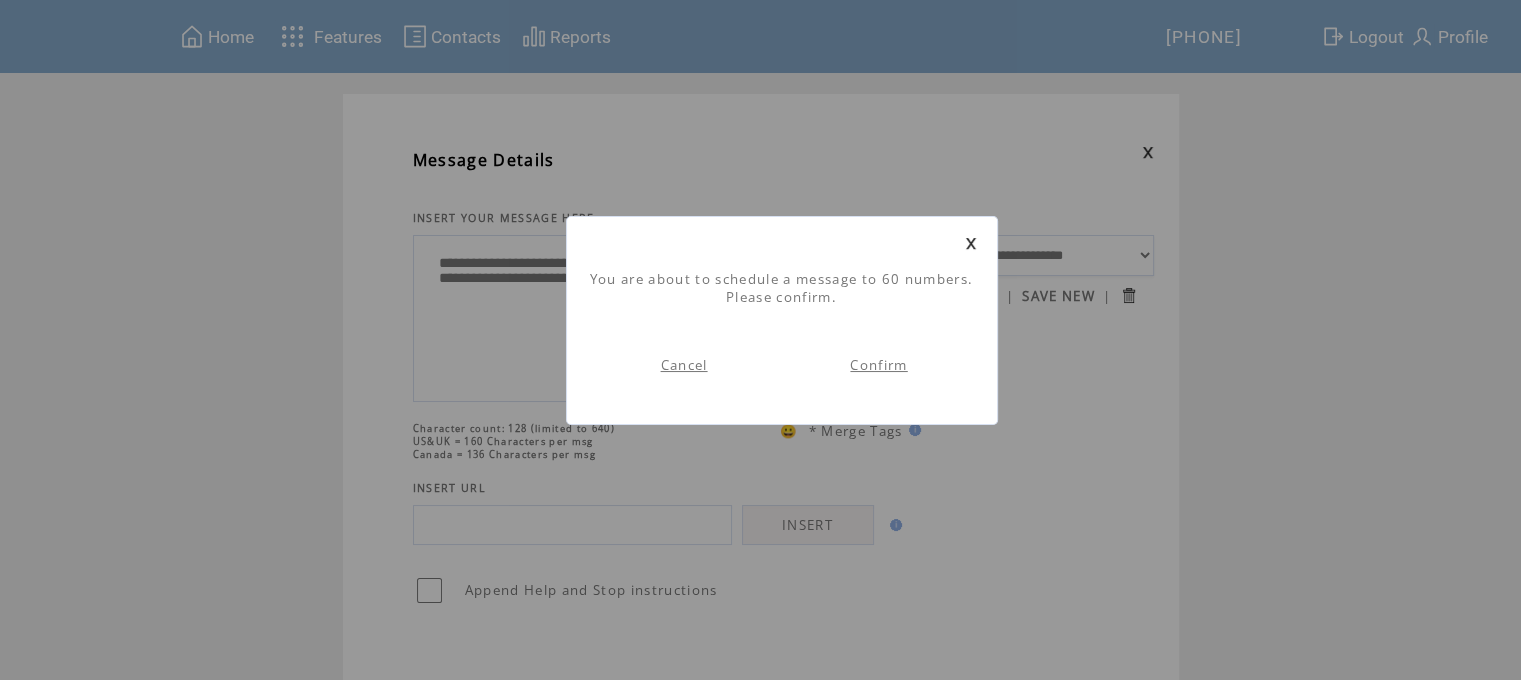 click on "Confirm" at bounding box center (878, 365) 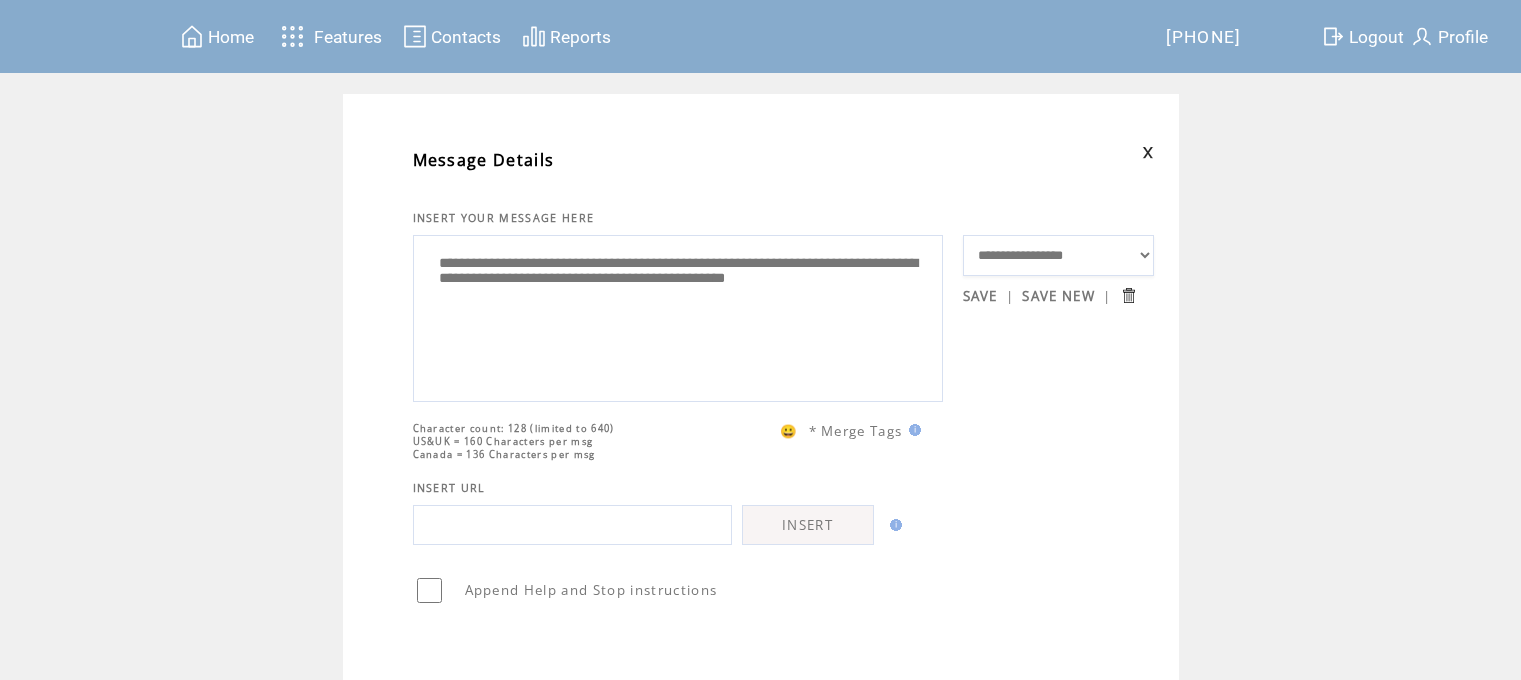 scroll, scrollTop: 0, scrollLeft: 0, axis: both 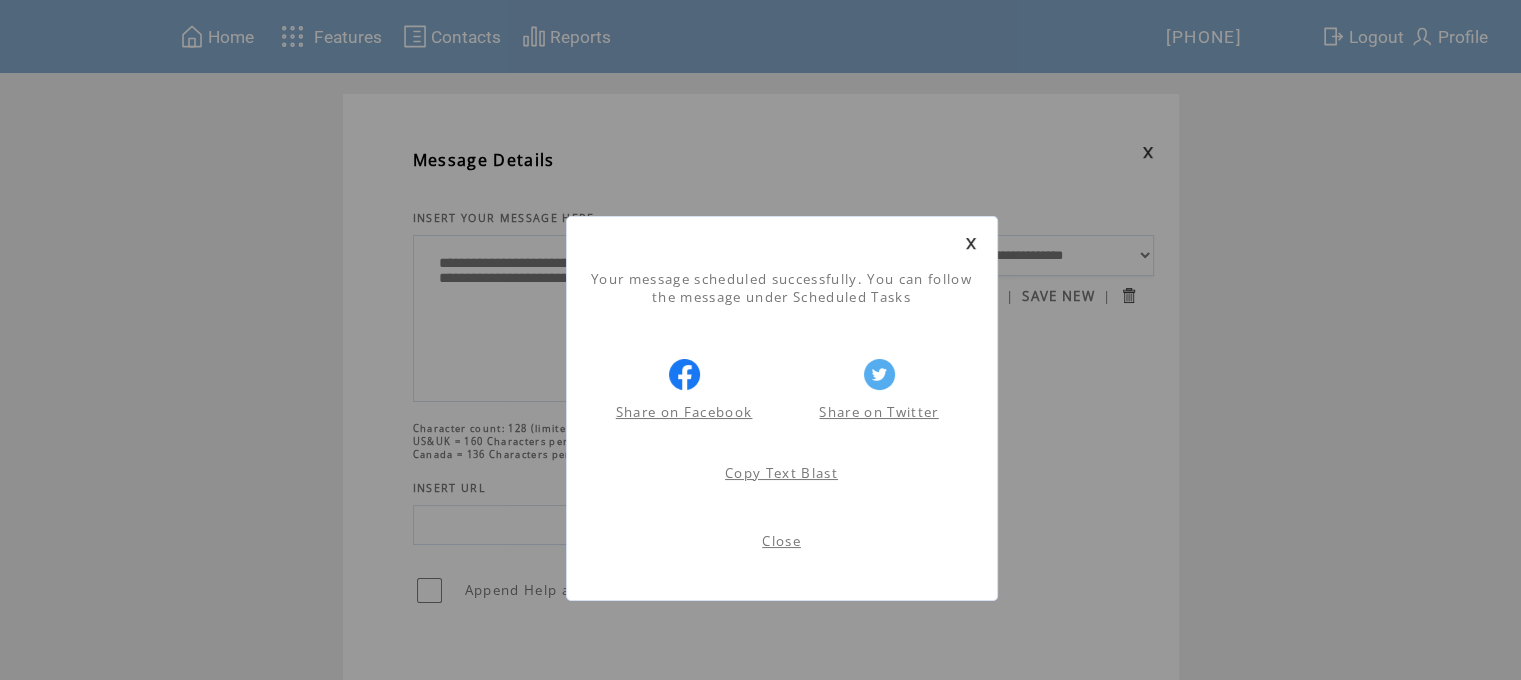 click on "Close" at bounding box center [781, 541] 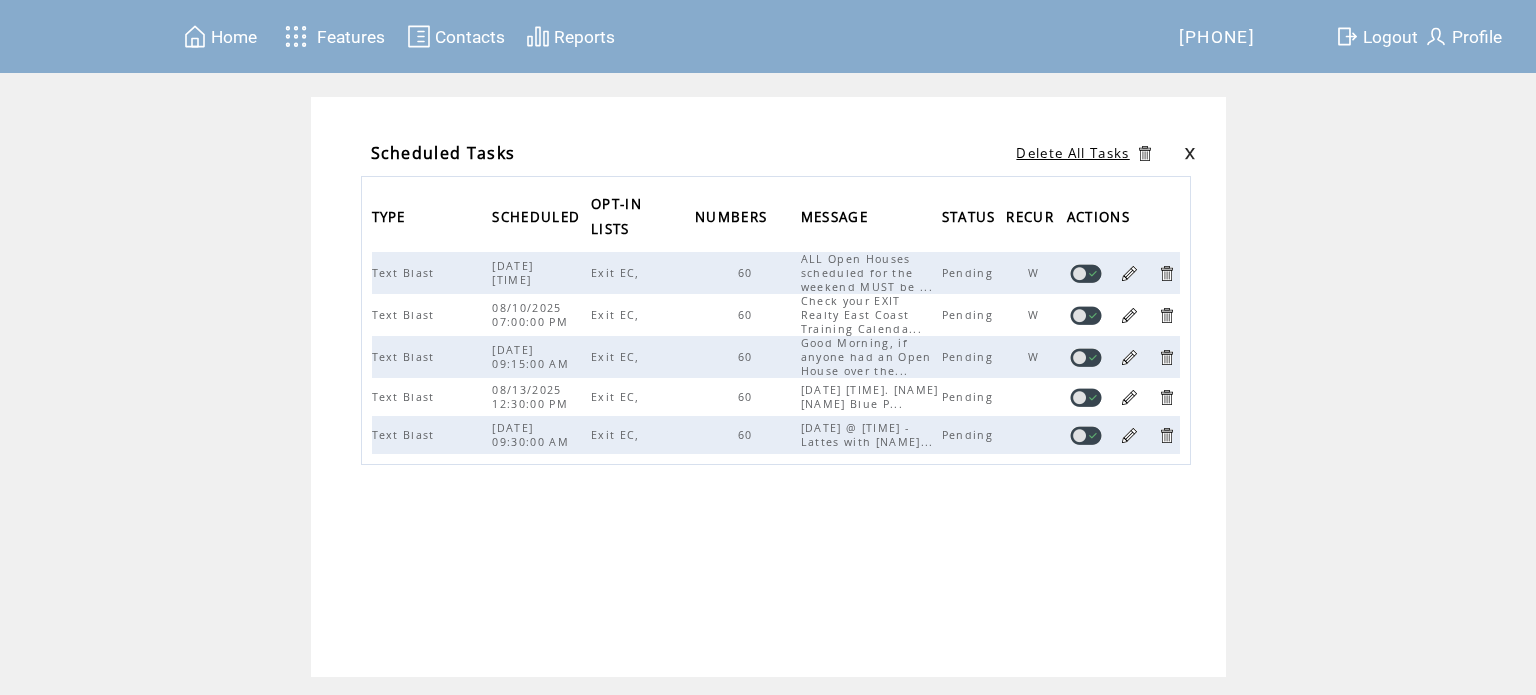 scroll, scrollTop: 0, scrollLeft: 0, axis: both 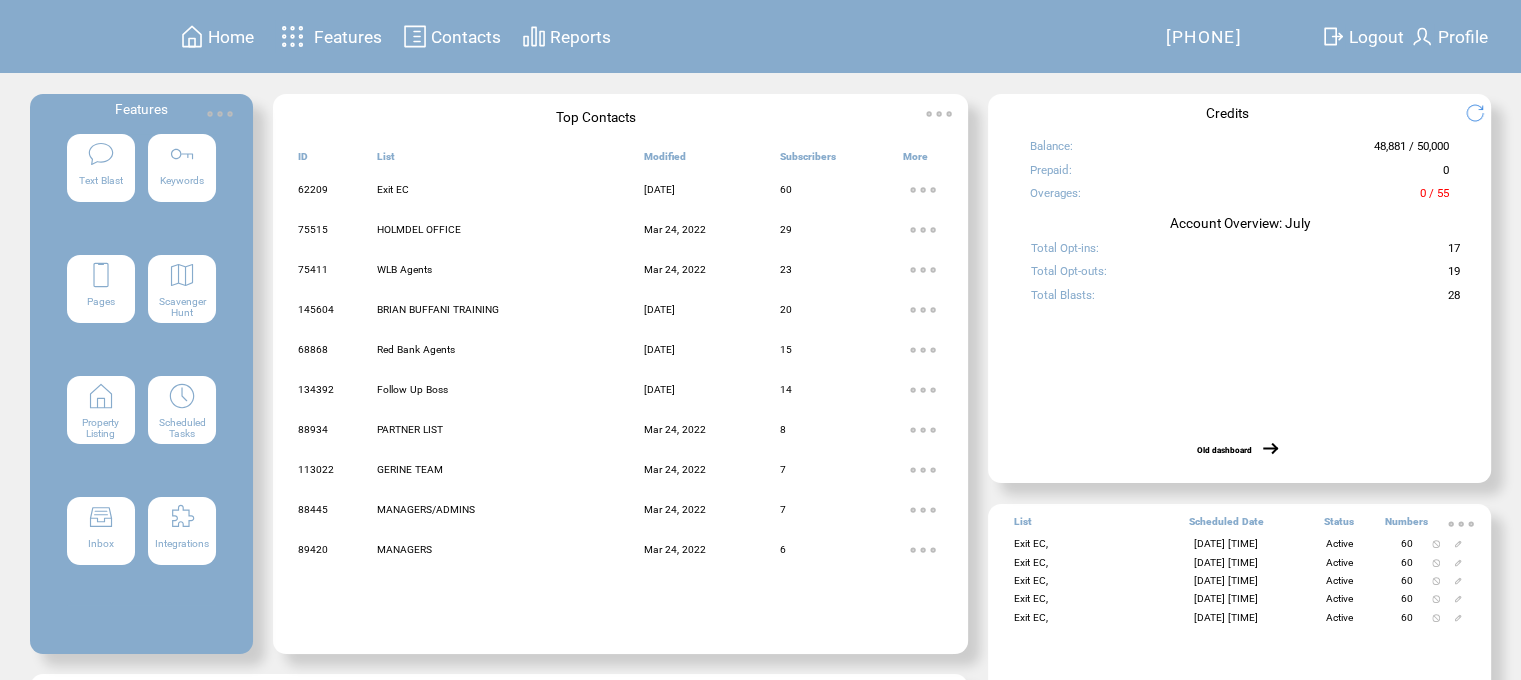 click at bounding box center [101, 154] 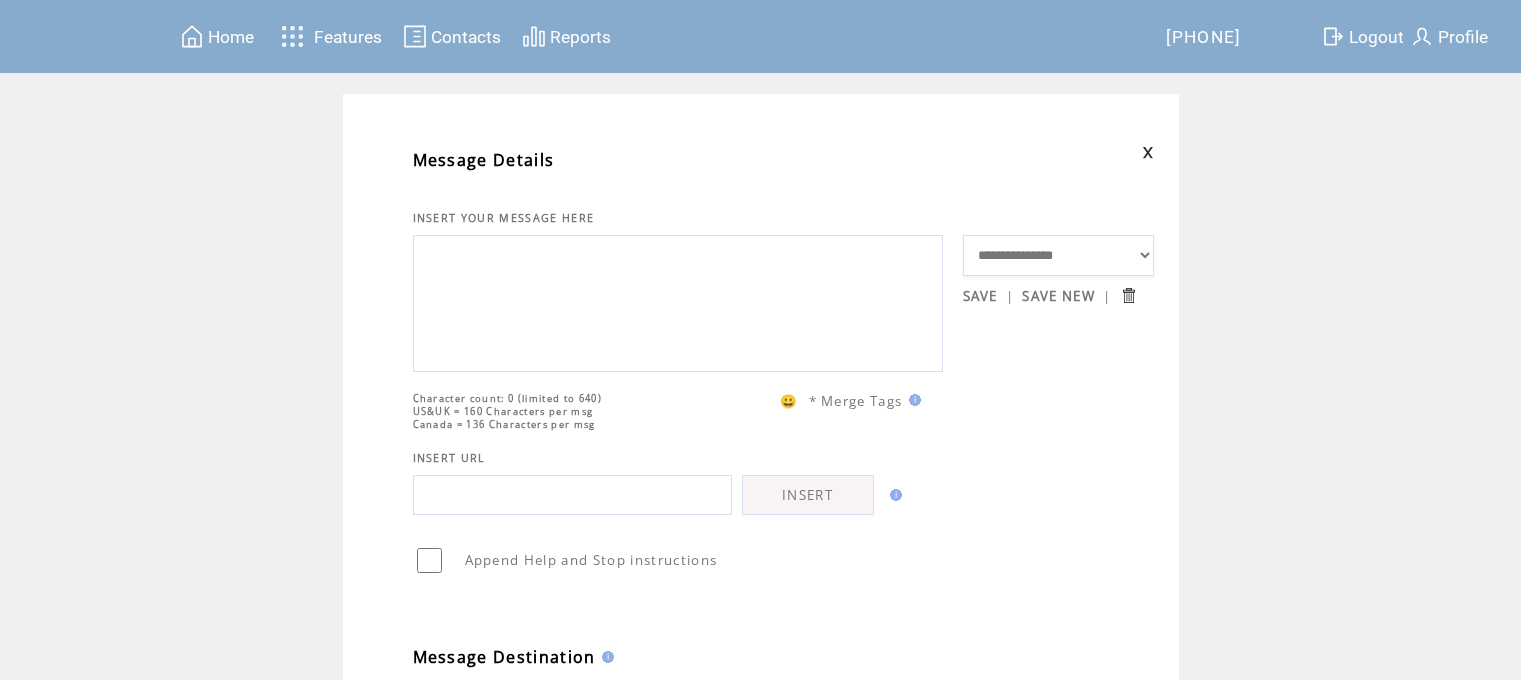 scroll, scrollTop: 0, scrollLeft: 0, axis: both 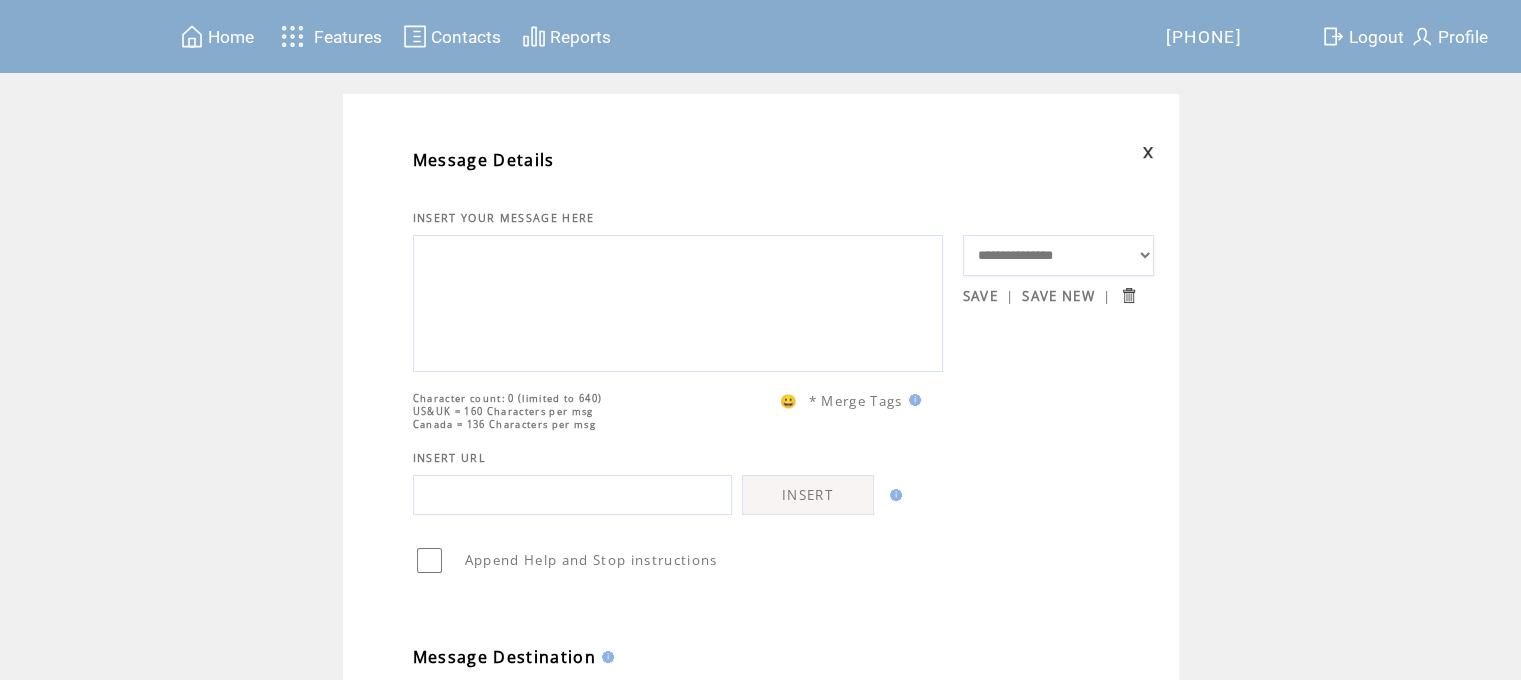 click on "**********" at bounding box center [1059, 256] 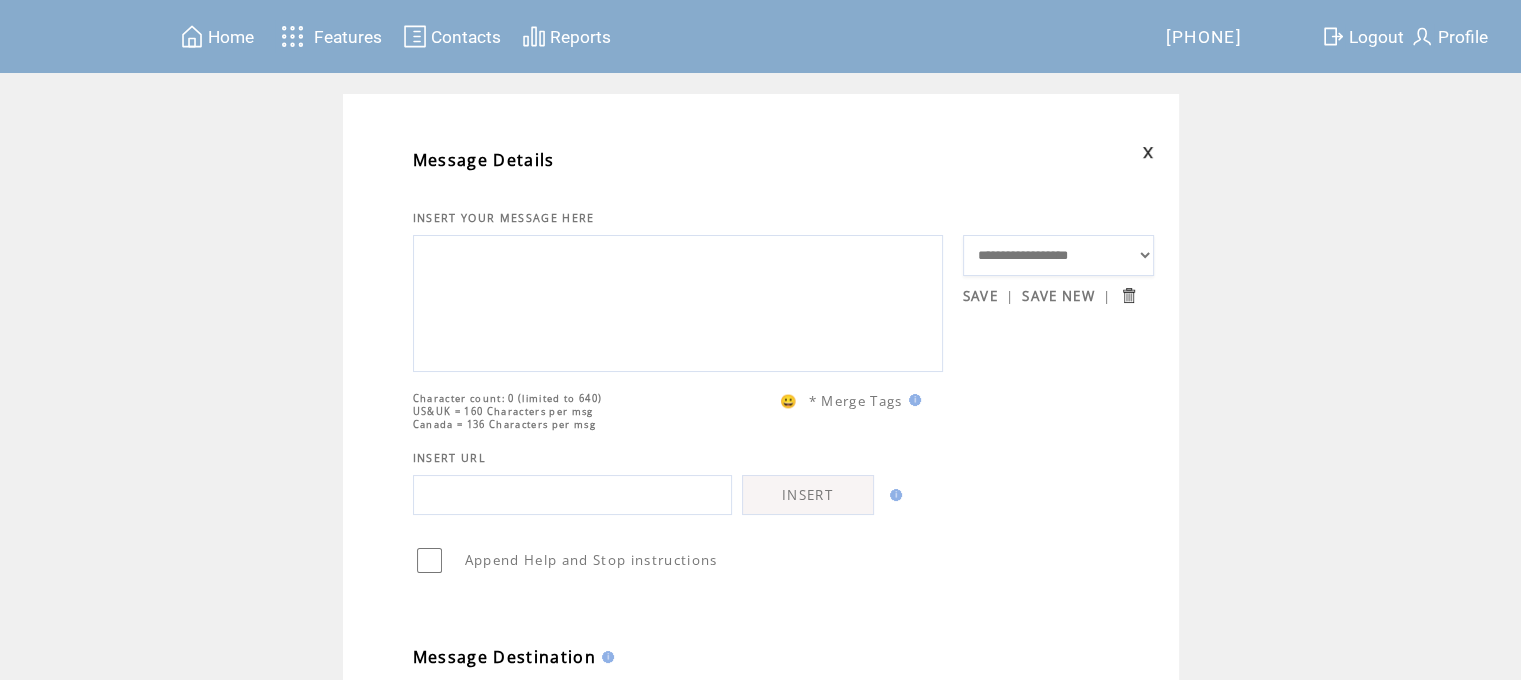 click on "**********" at bounding box center (1059, 256) 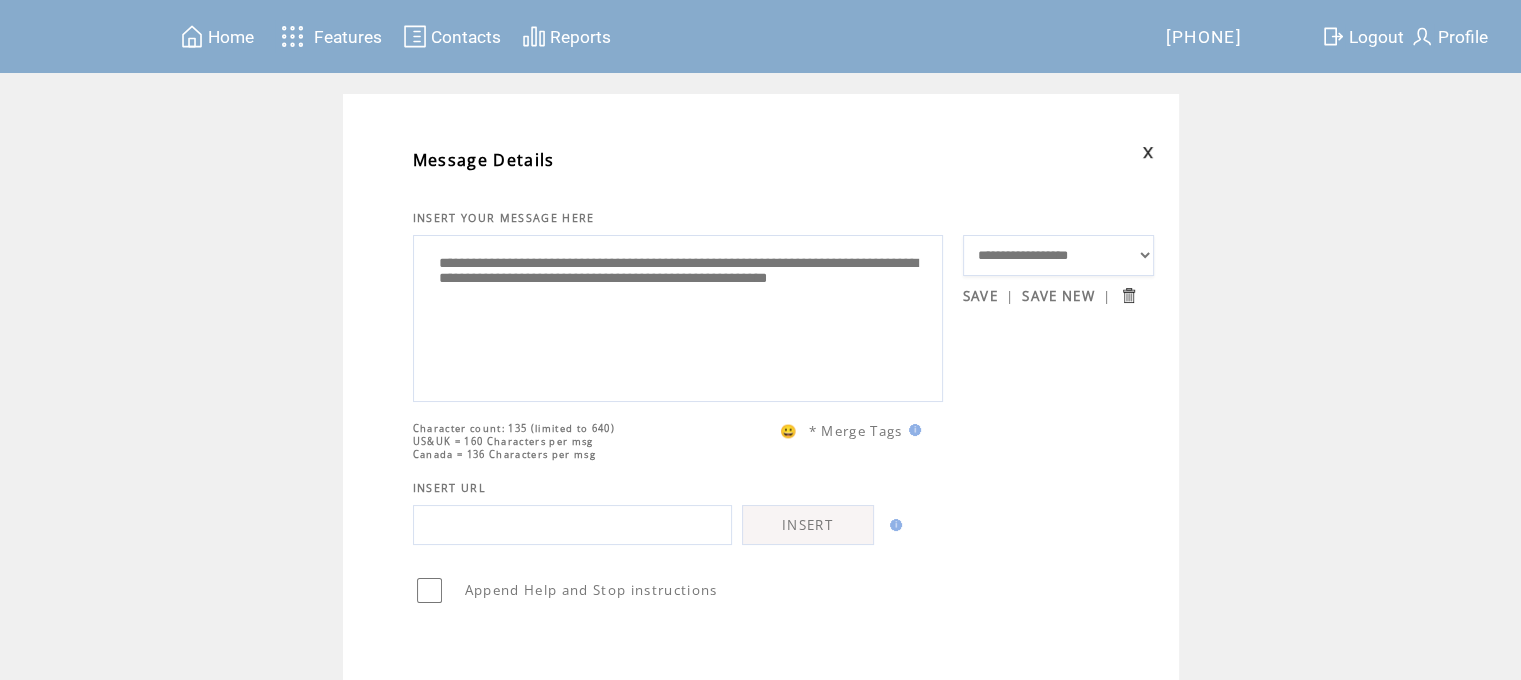 click on "**********" at bounding box center [678, 316] 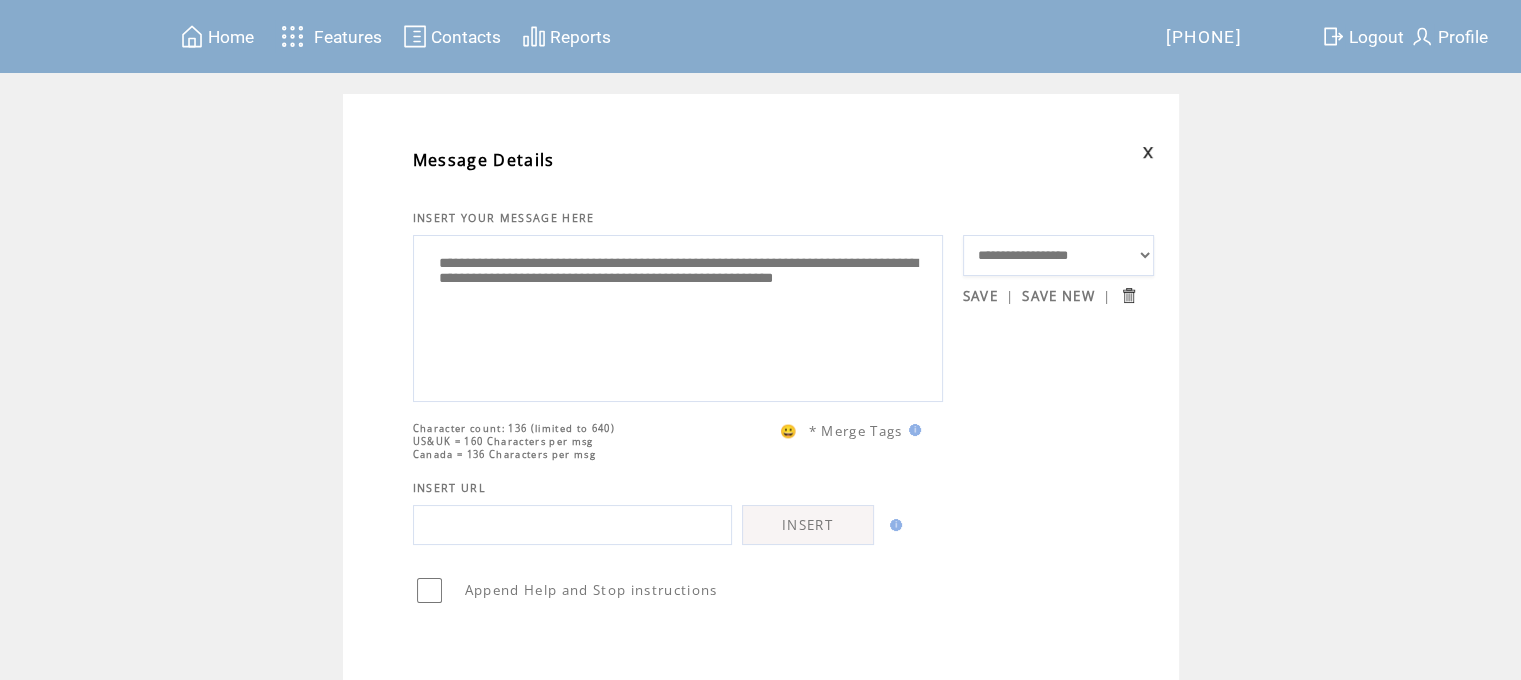 scroll, scrollTop: 0, scrollLeft: 0, axis: both 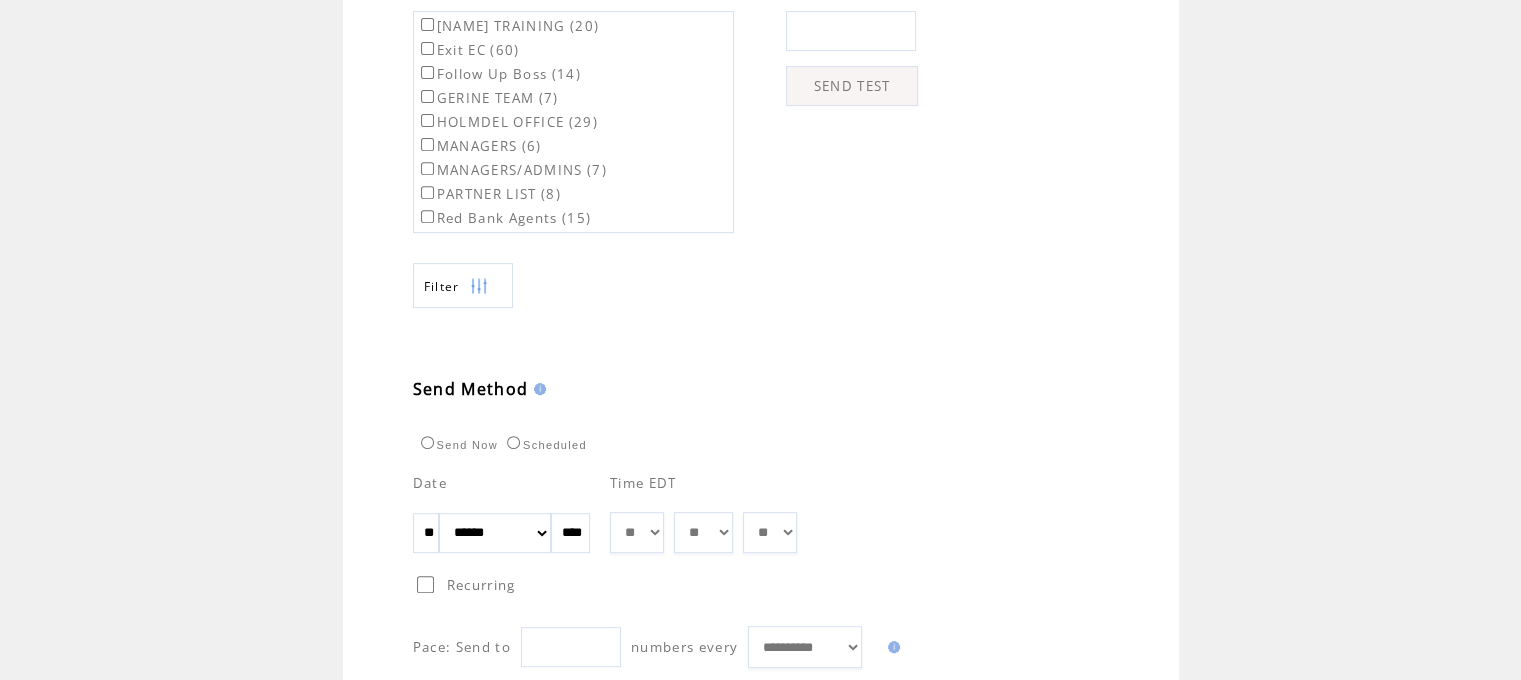 click on "**" at bounding box center [426, 533] 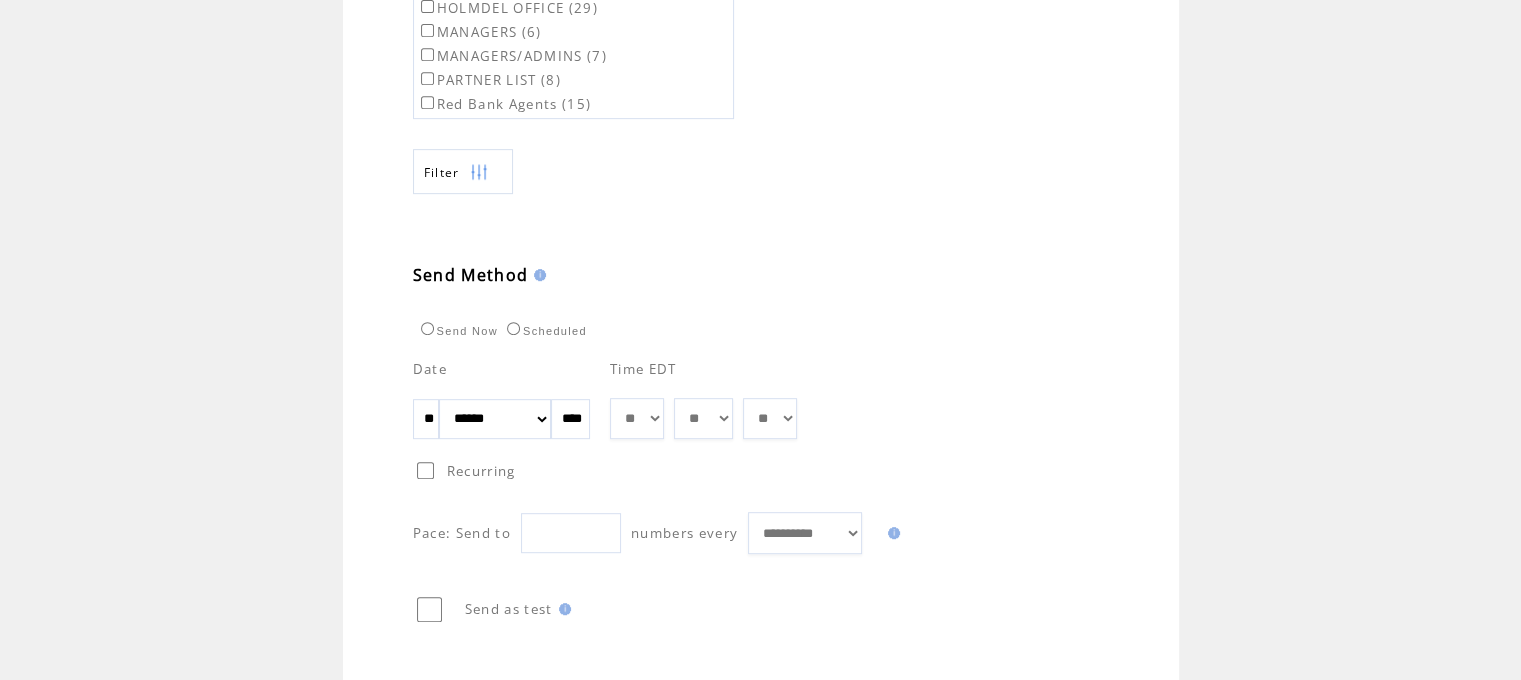 scroll, scrollTop: 1020, scrollLeft: 0, axis: vertical 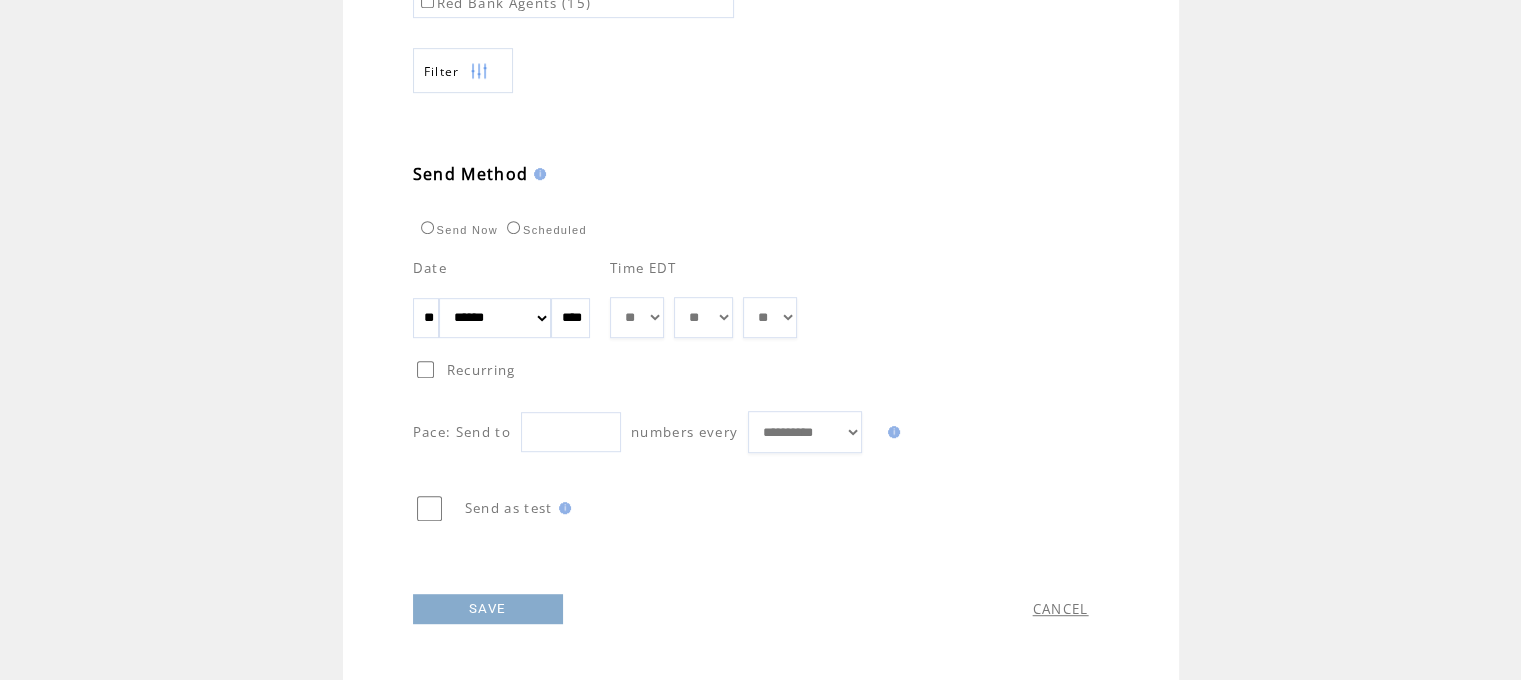 click on "SAVE" at bounding box center (488, 609) 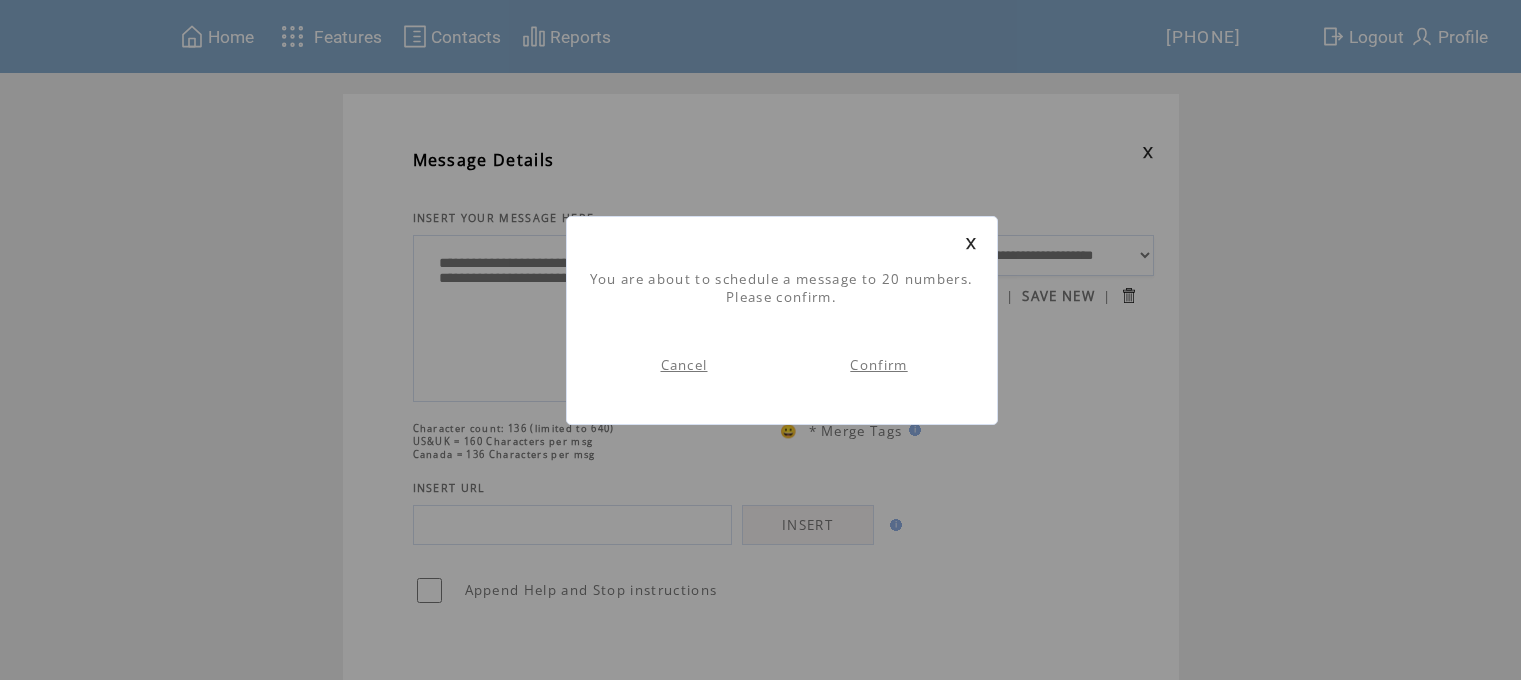 scroll, scrollTop: 0, scrollLeft: 0, axis: both 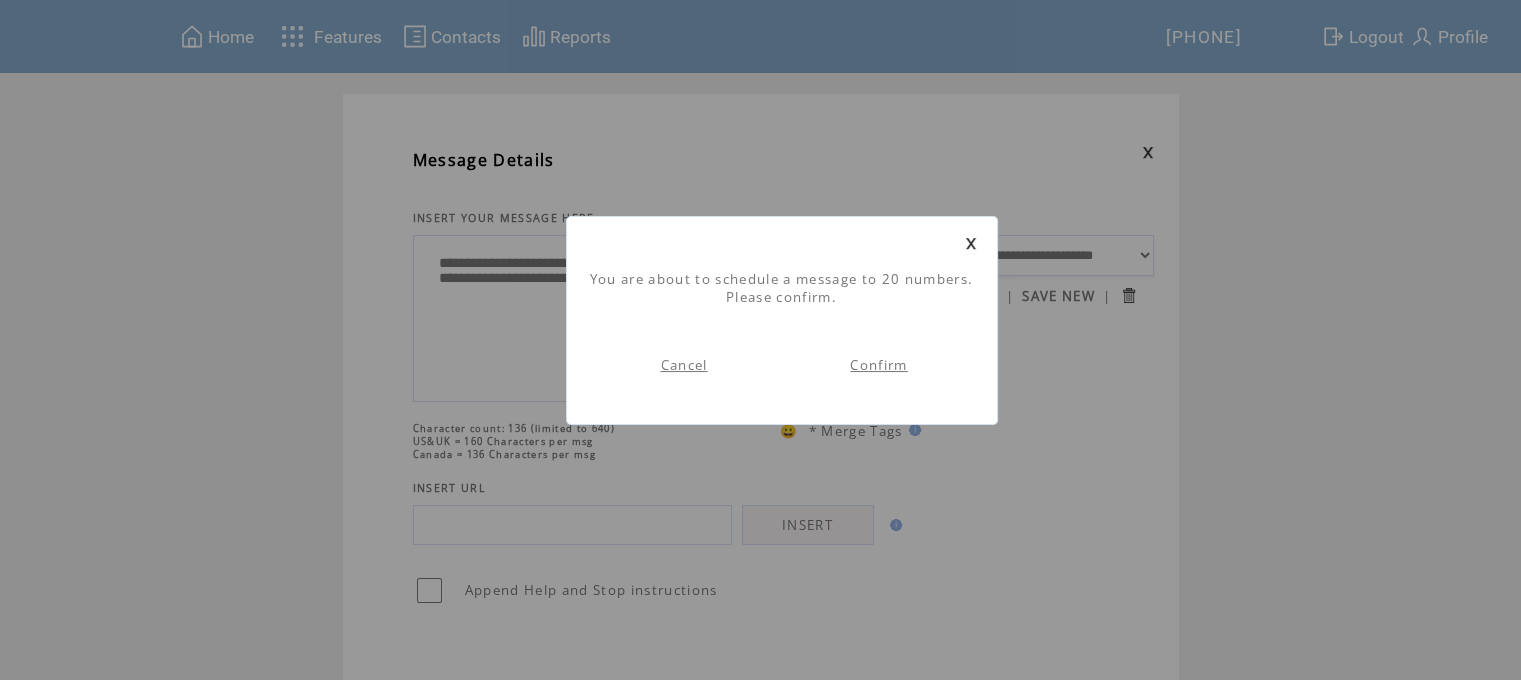 click on "Confirm" at bounding box center [878, 365] 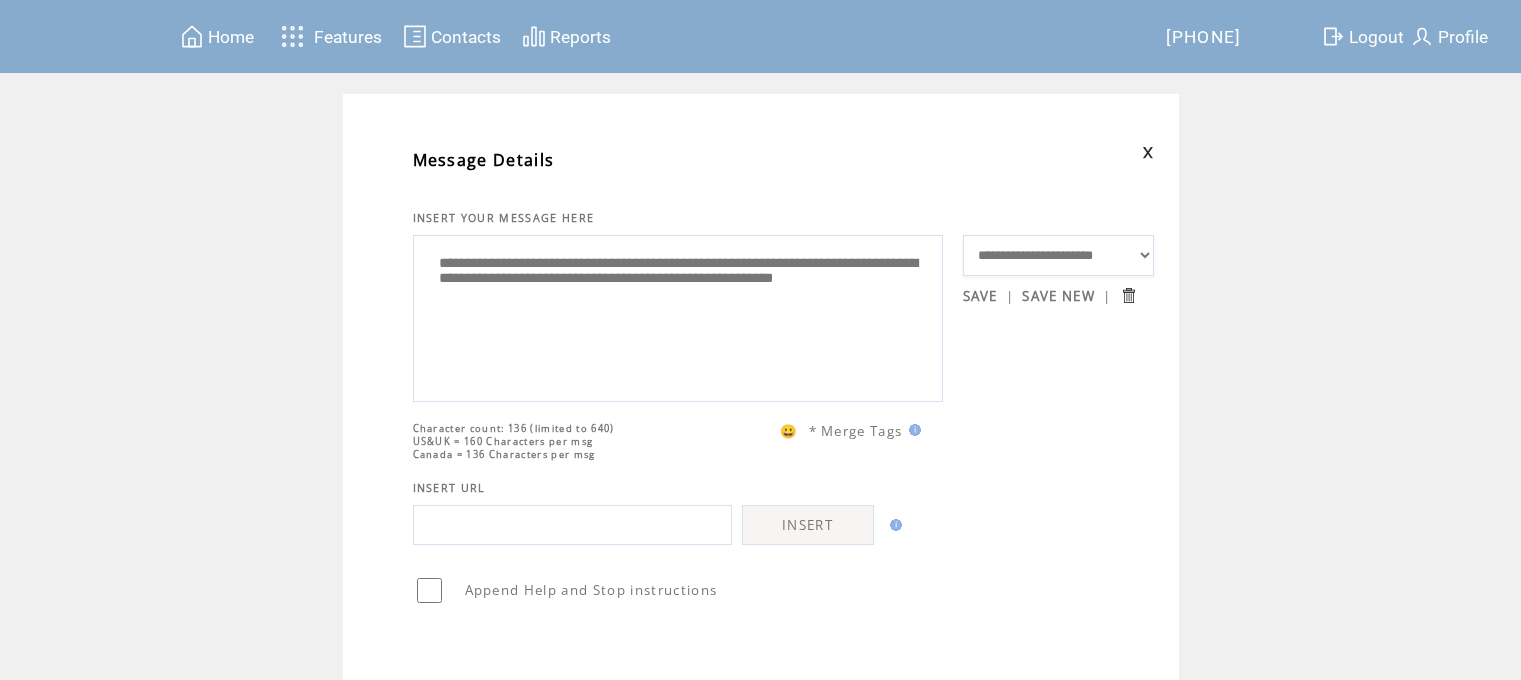 scroll, scrollTop: 0, scrollLeft: 0, axis: both 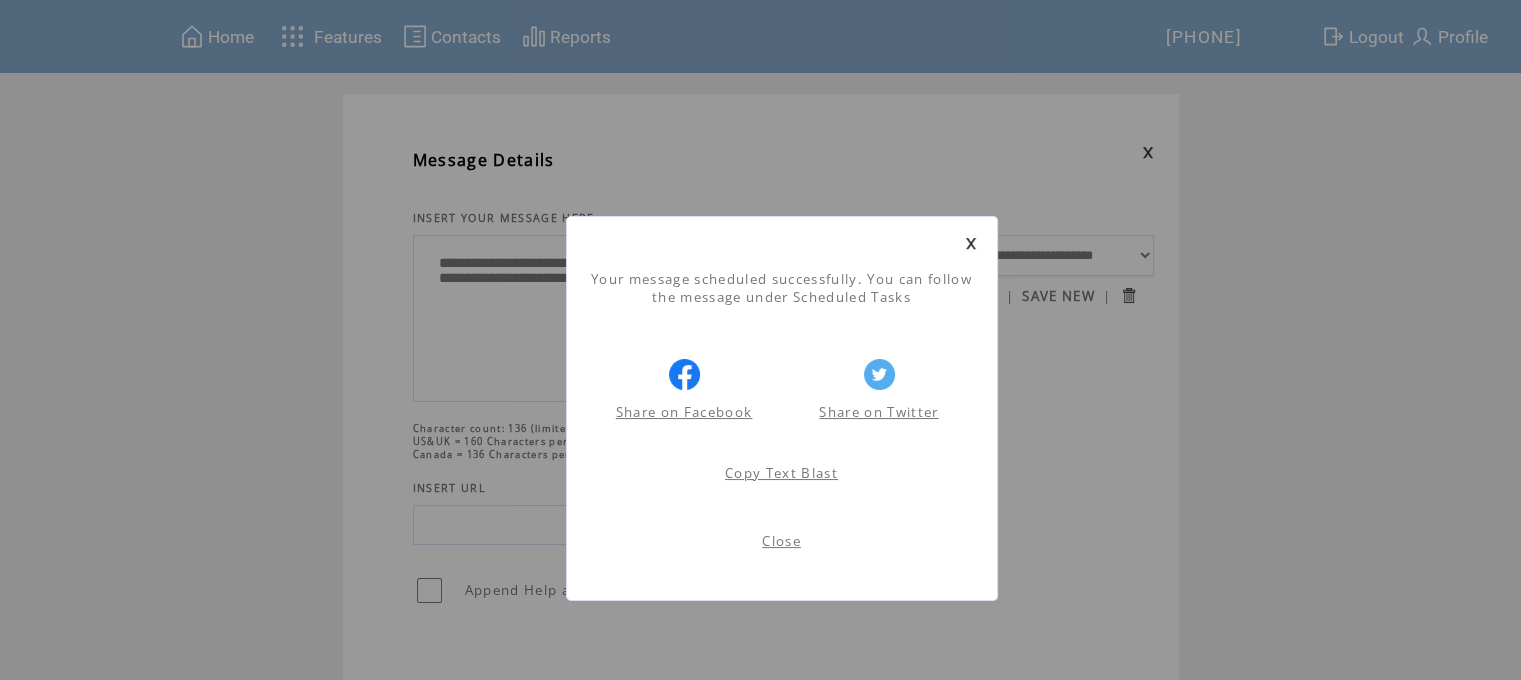 click on "Close" at bounding box center [781, 541] 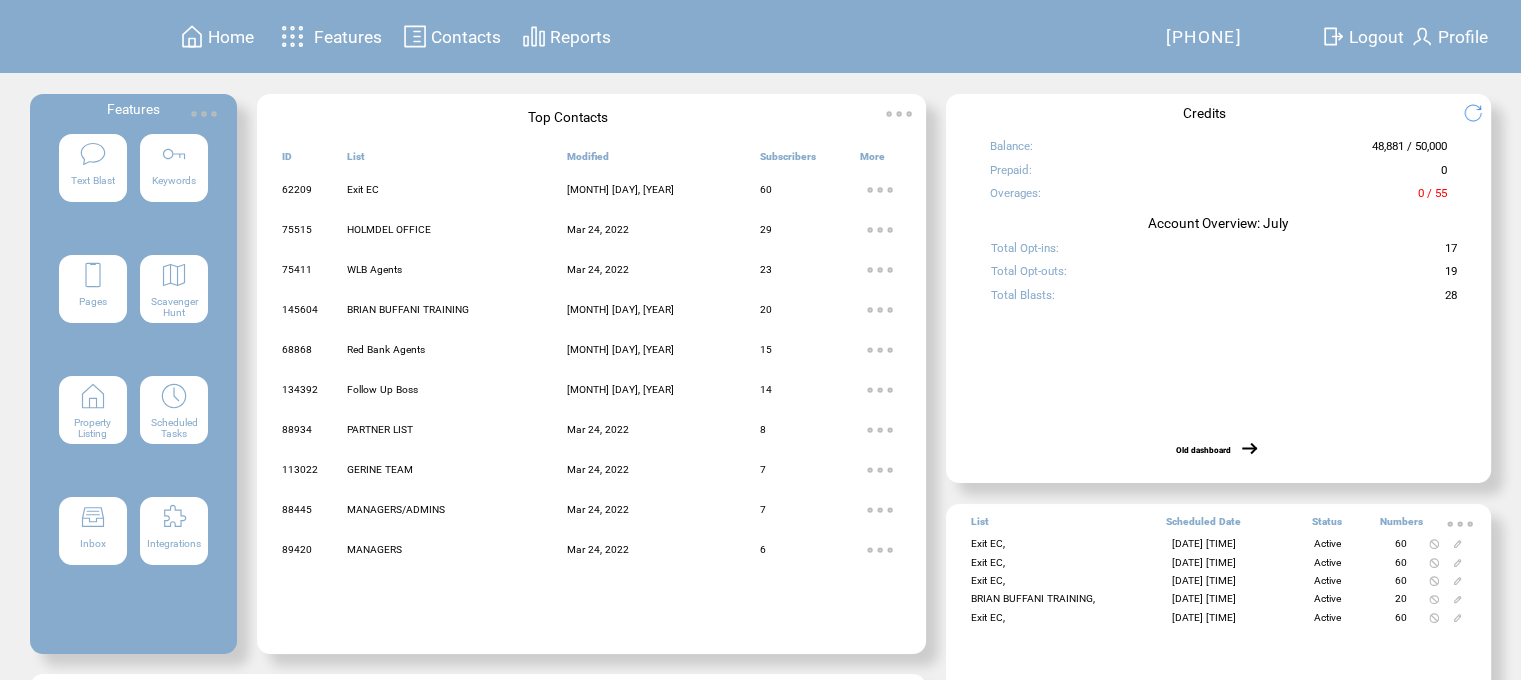 scroll, scrollTop: 0, scrollLeft: 0, axis: both 